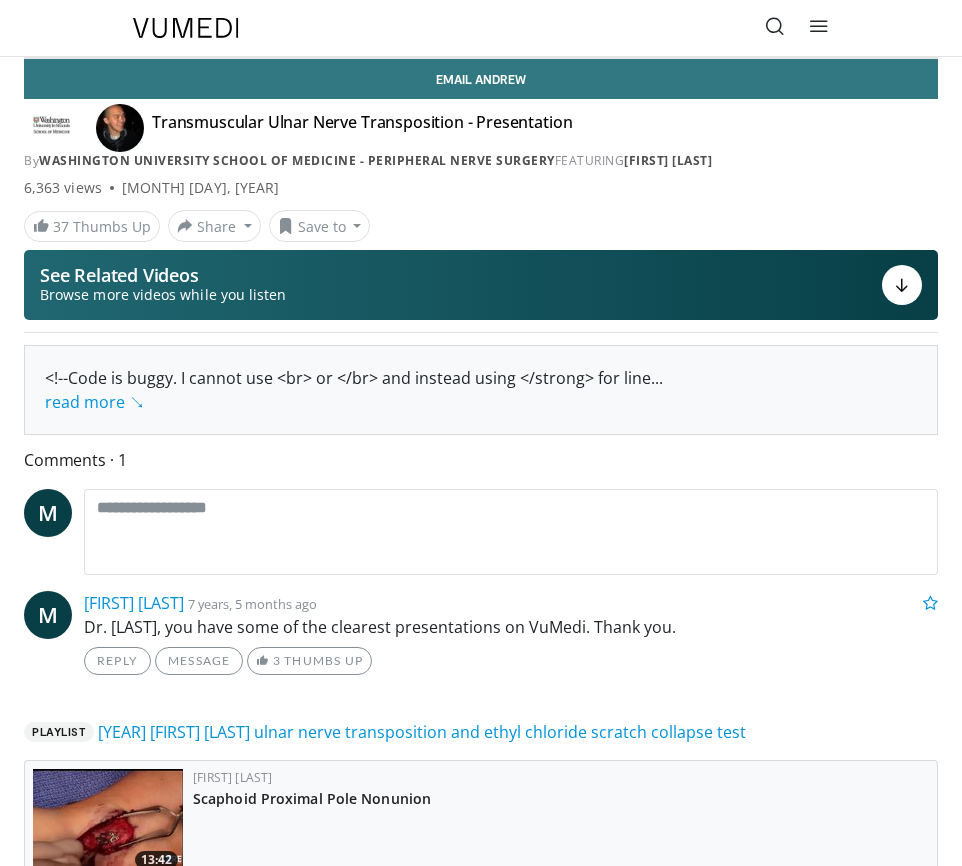 scroll, scrollTop: 0, scrollLeft: 0, axis: both 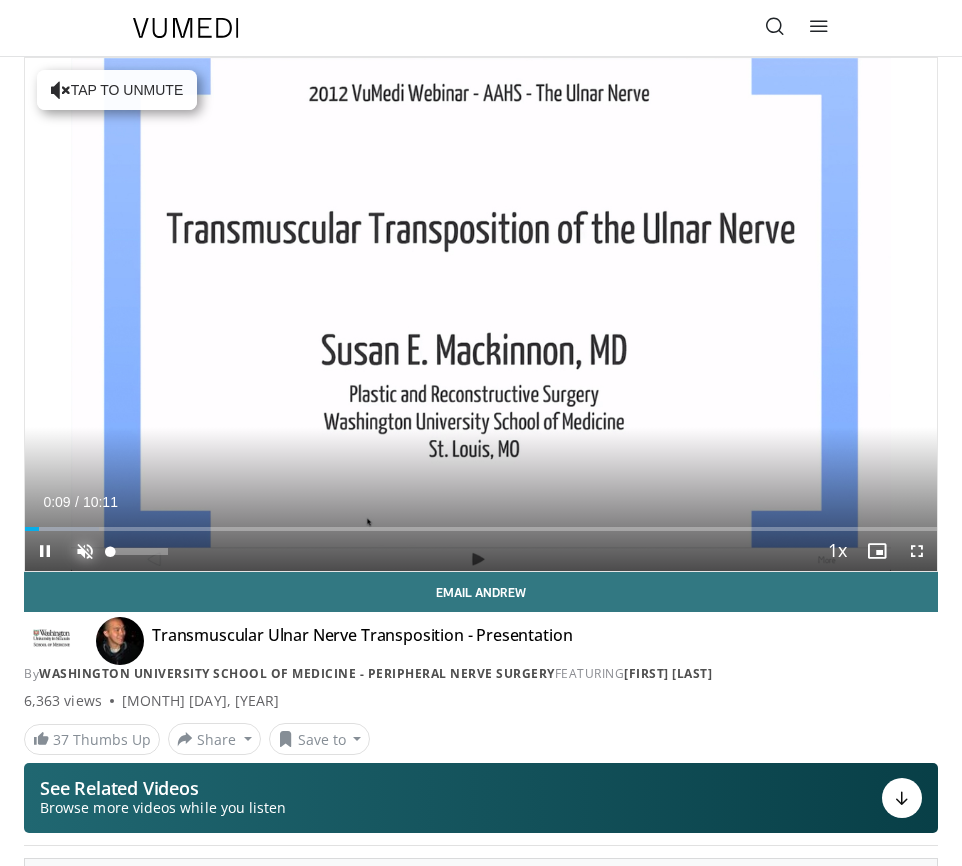 click at bounding box center [85, 551] 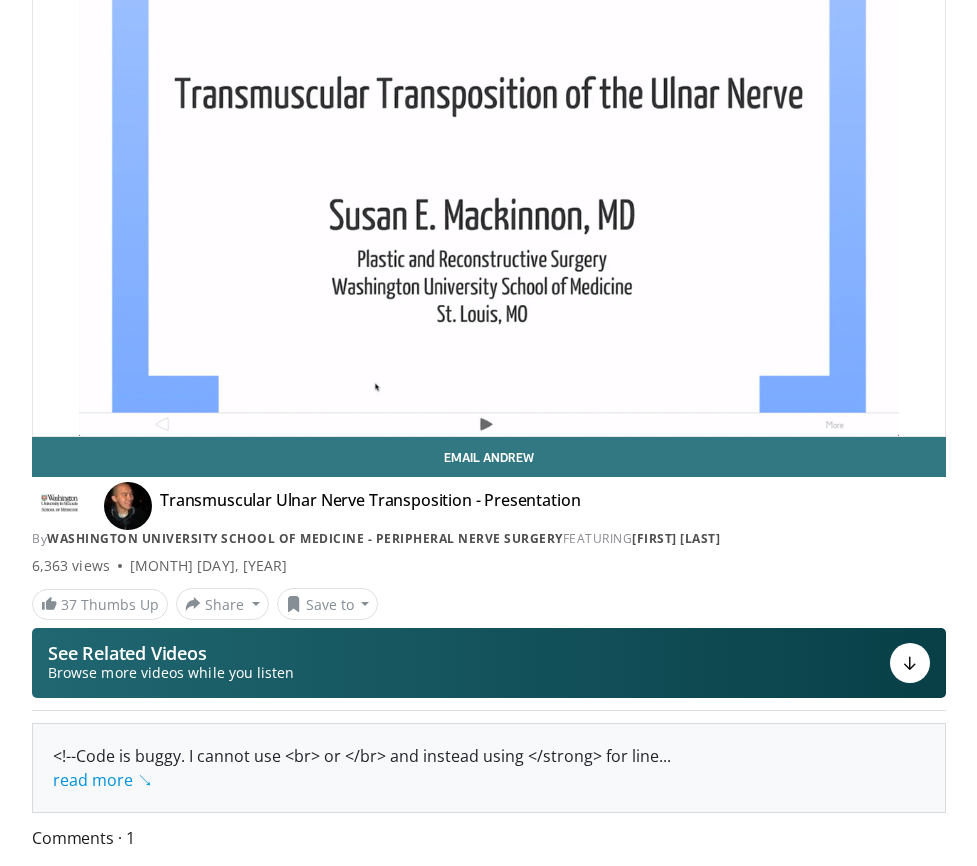 scroll, scrollTop: 0, scrollLeft: 0, axis: both 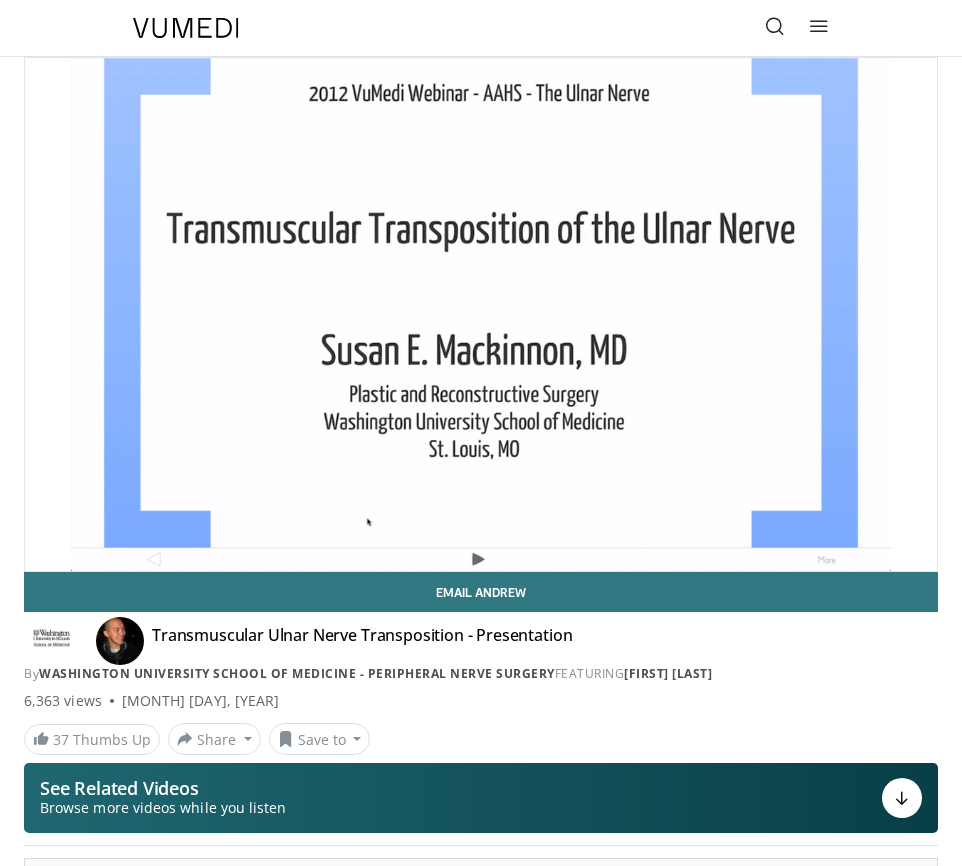 click at bounding box center [775, 26] 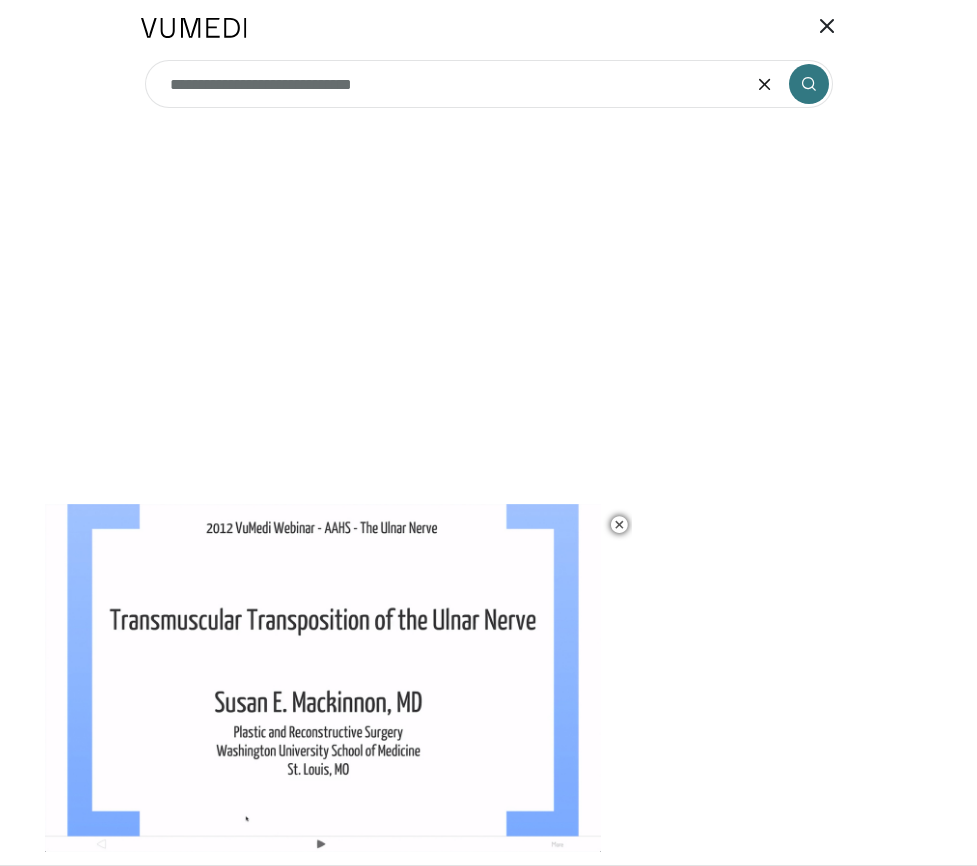 type on "**********" 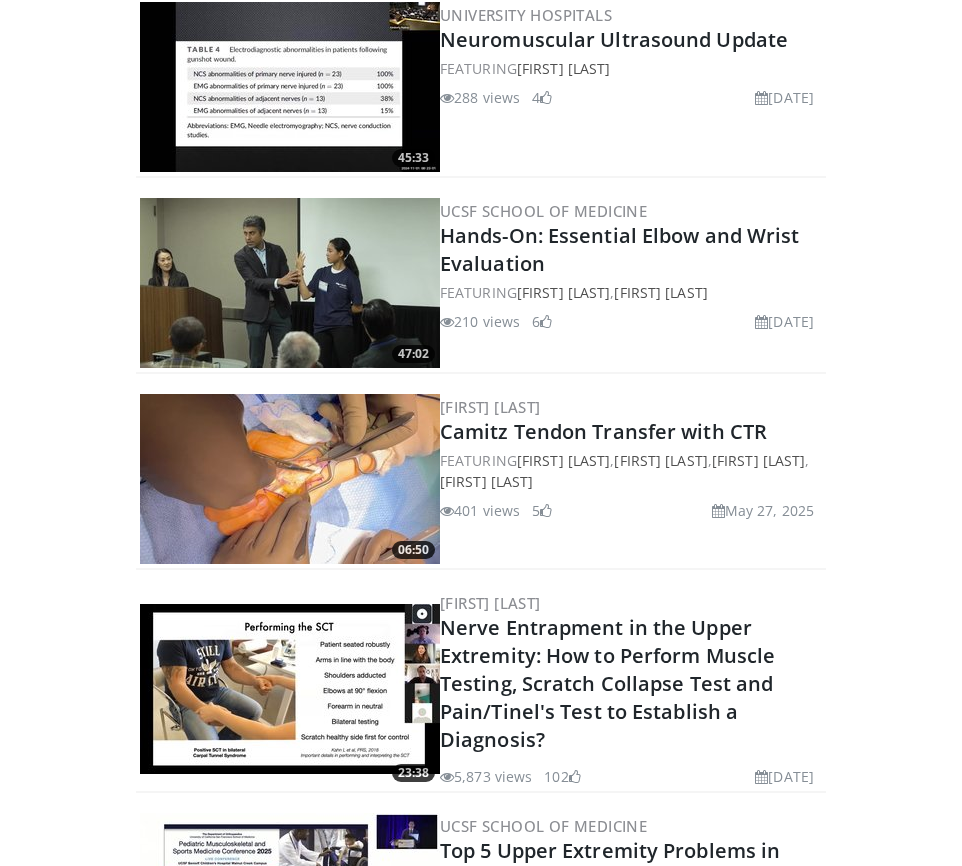 scroll, scrollTop: 2900, scrollLeft: 0, axis: vertical 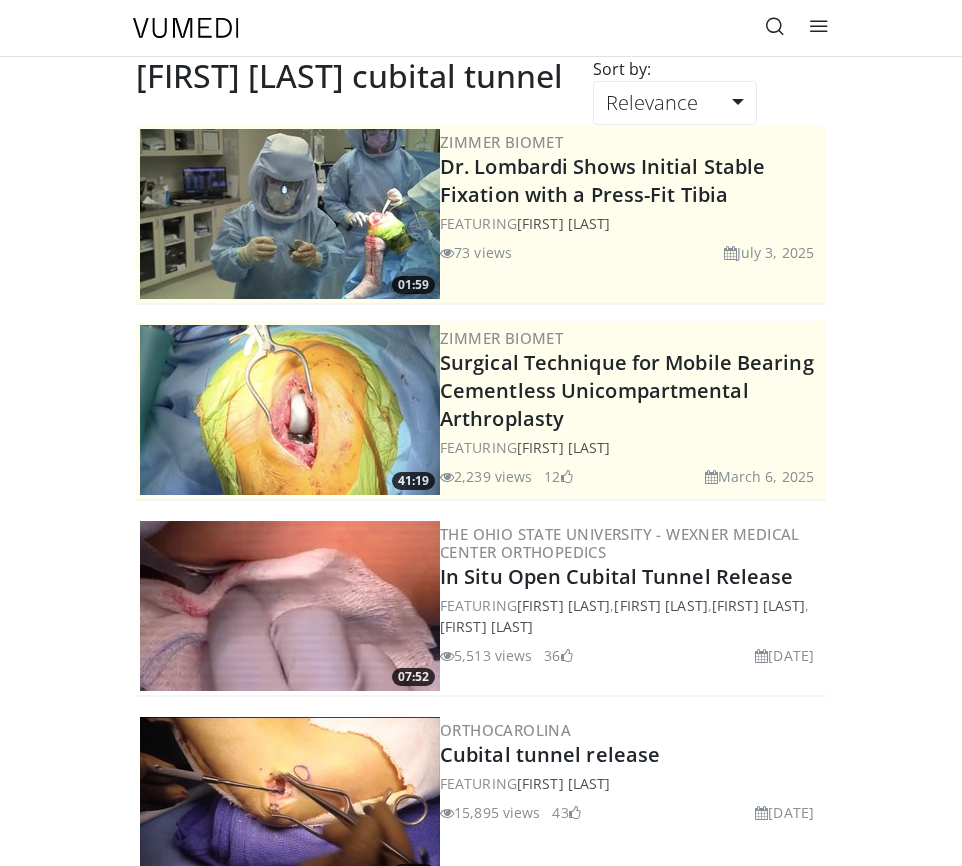 drag, startPoint x: 65, startPoint y: 322, endPoint x: 65, endPoint y: -173, distance: 495 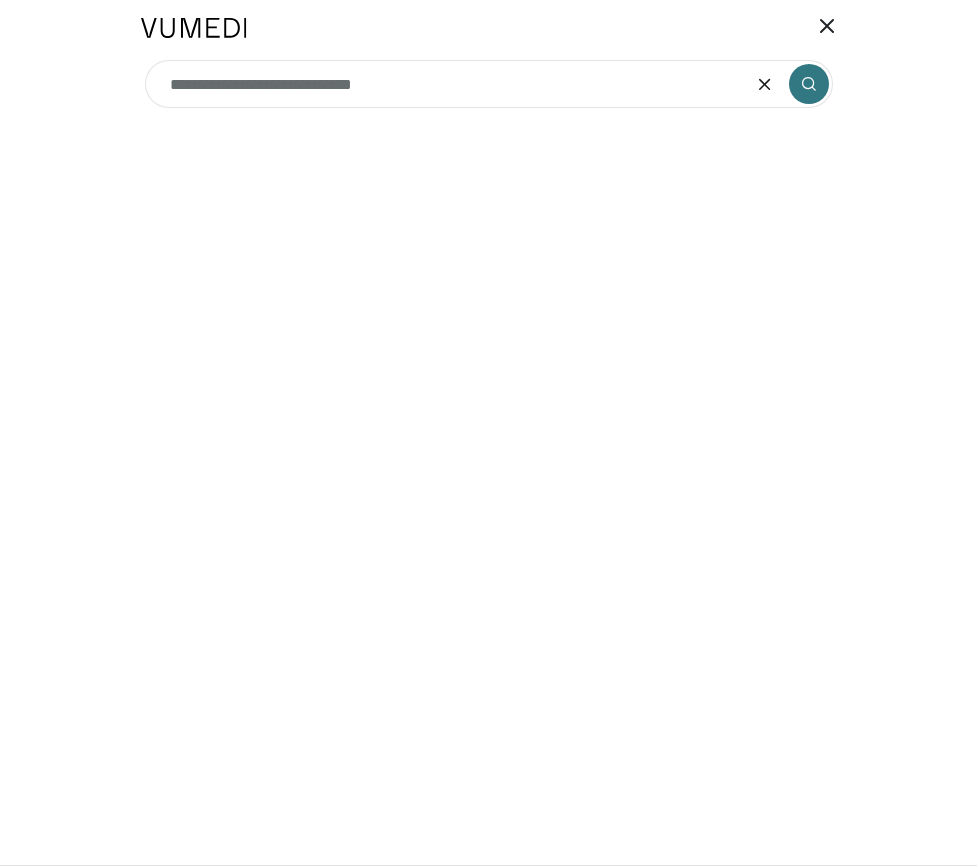 drag, startPoint x: 486, startPoint y: 88, endPoint x: -1, endPoint y: 85, distance: 487.00925 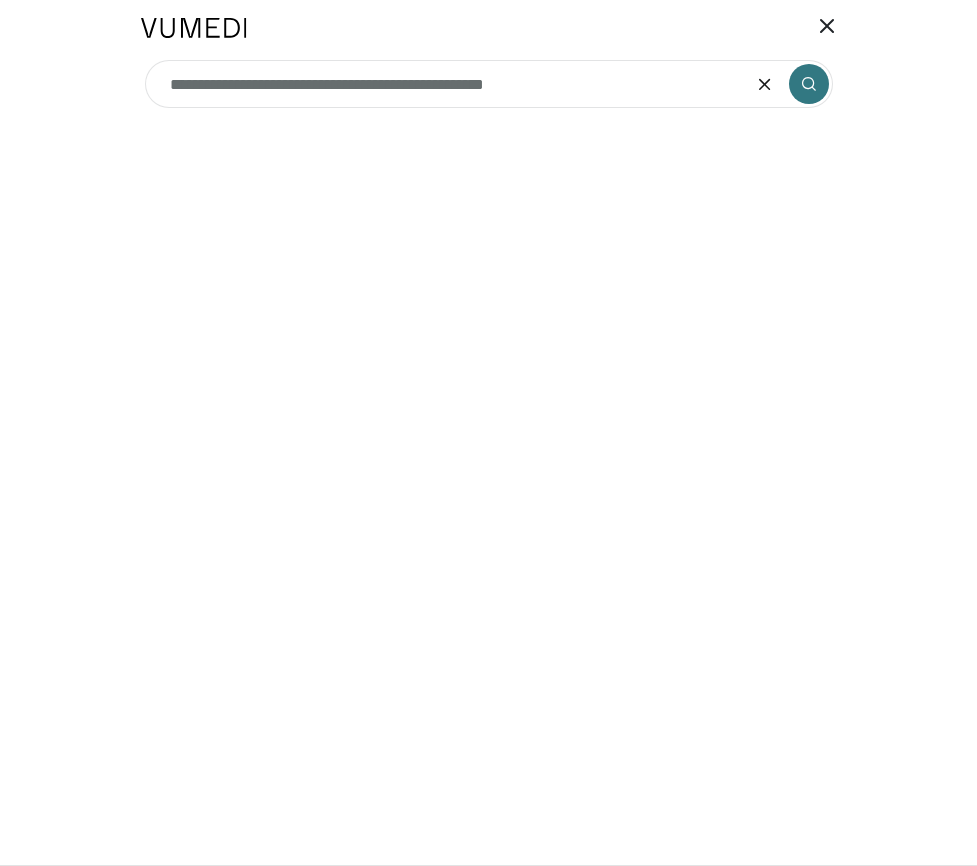 type on "**********" 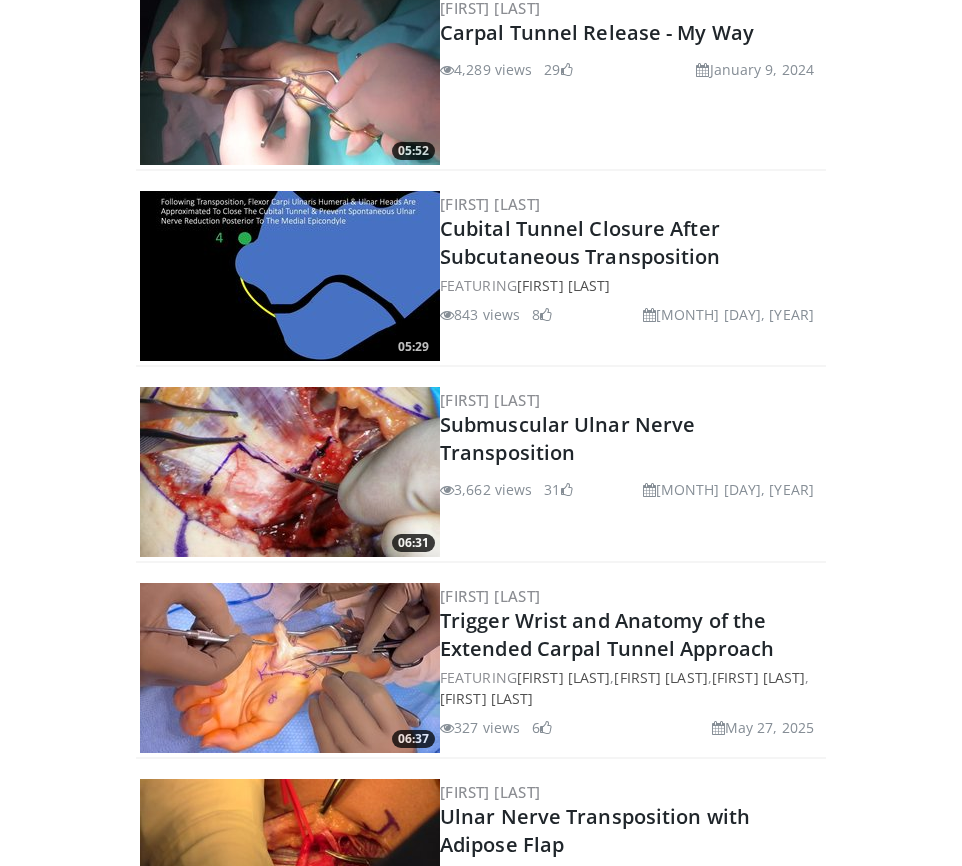 scroll, scrollTop: 600, scrollLeft: 0, axis: vertical 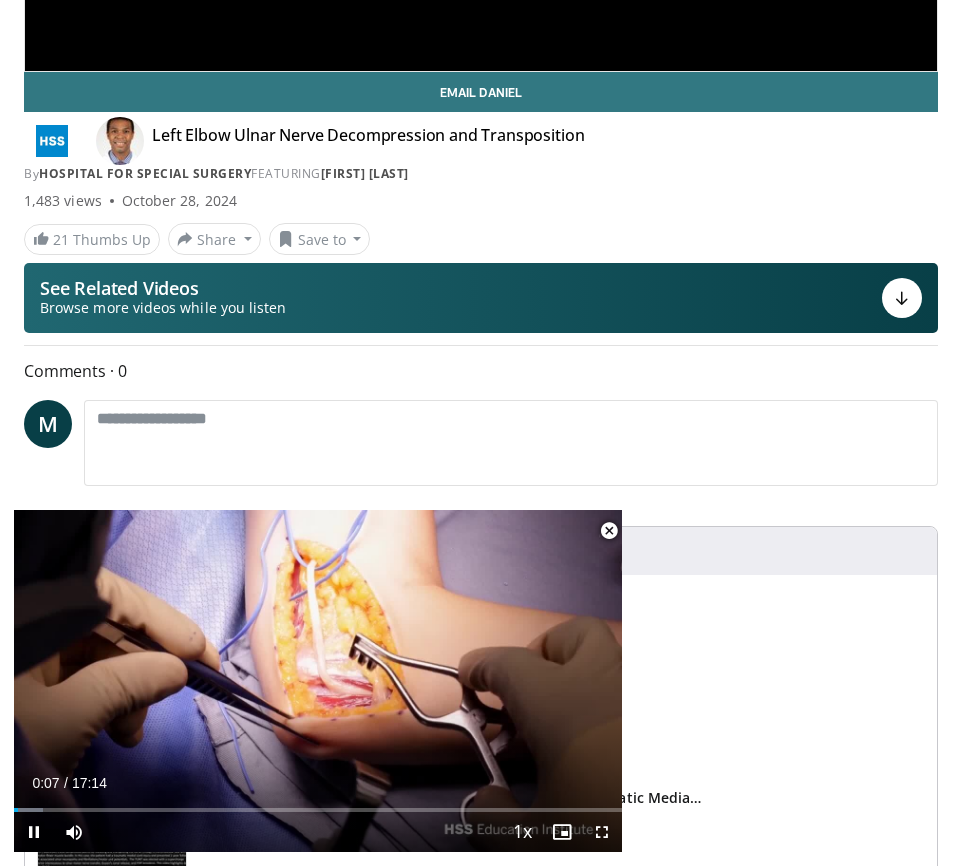 click at bounding box center [609, 531] 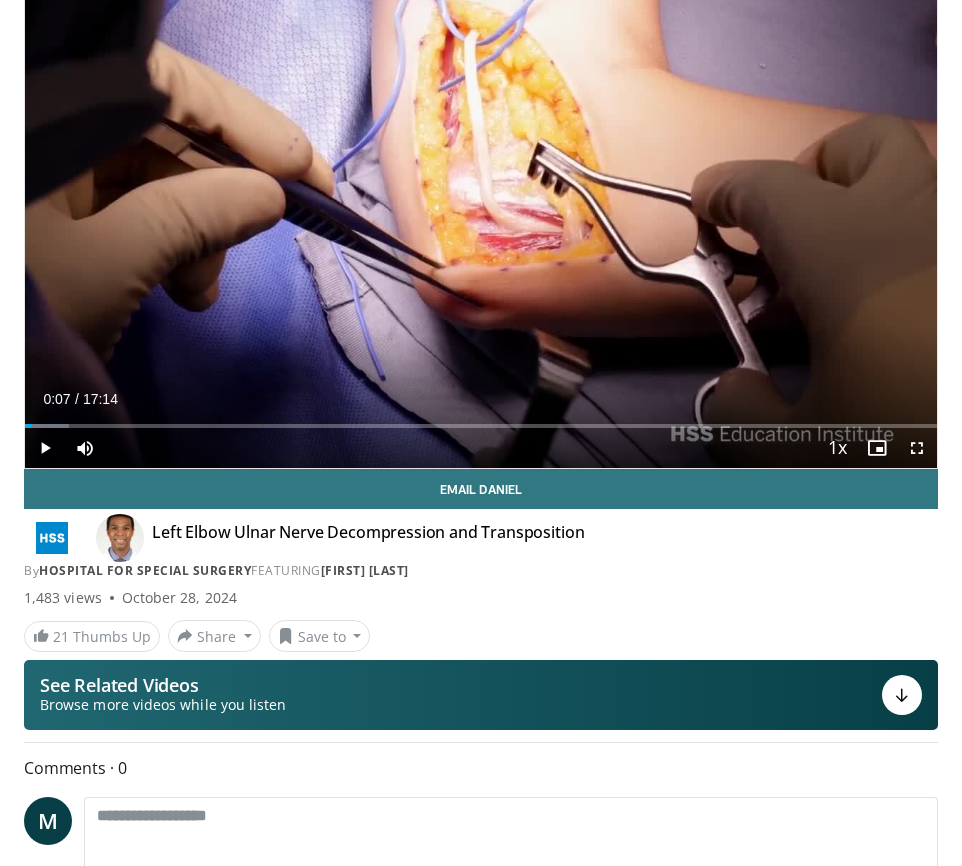 scroll, scrollTop: 0, scrollLeft: 0, axis: both 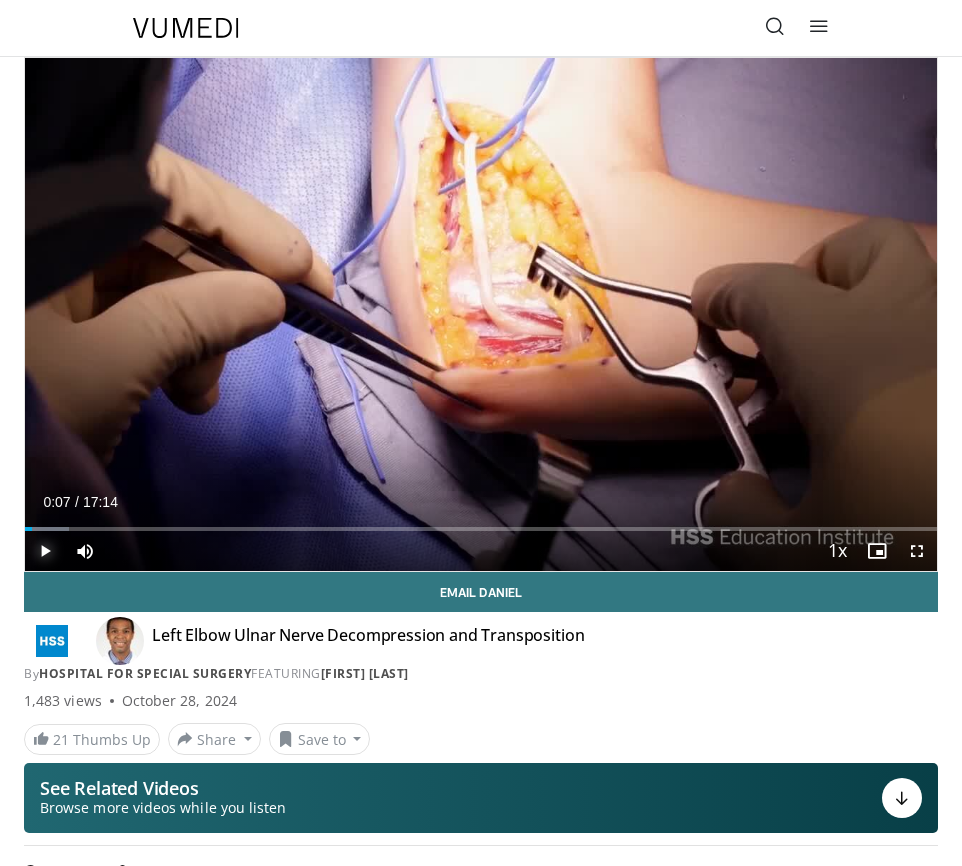 click at bounding box center [45, 551] 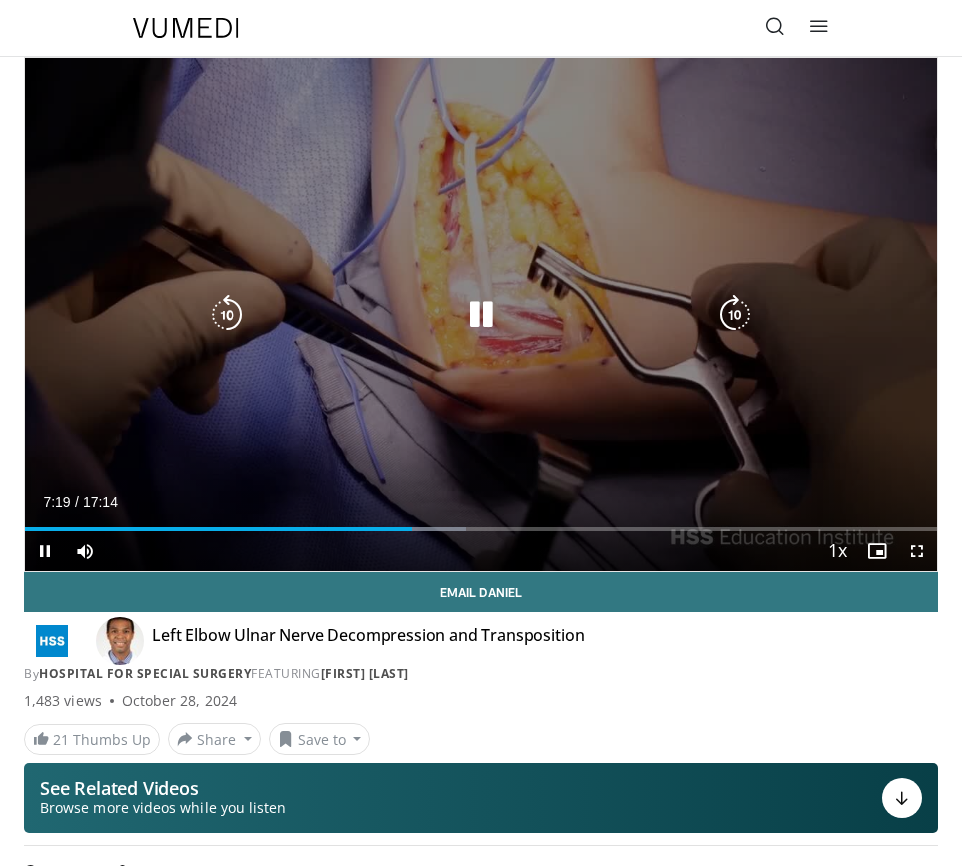 click on "10 seconds
Tap to unmute" at bounding box center [481, 314] 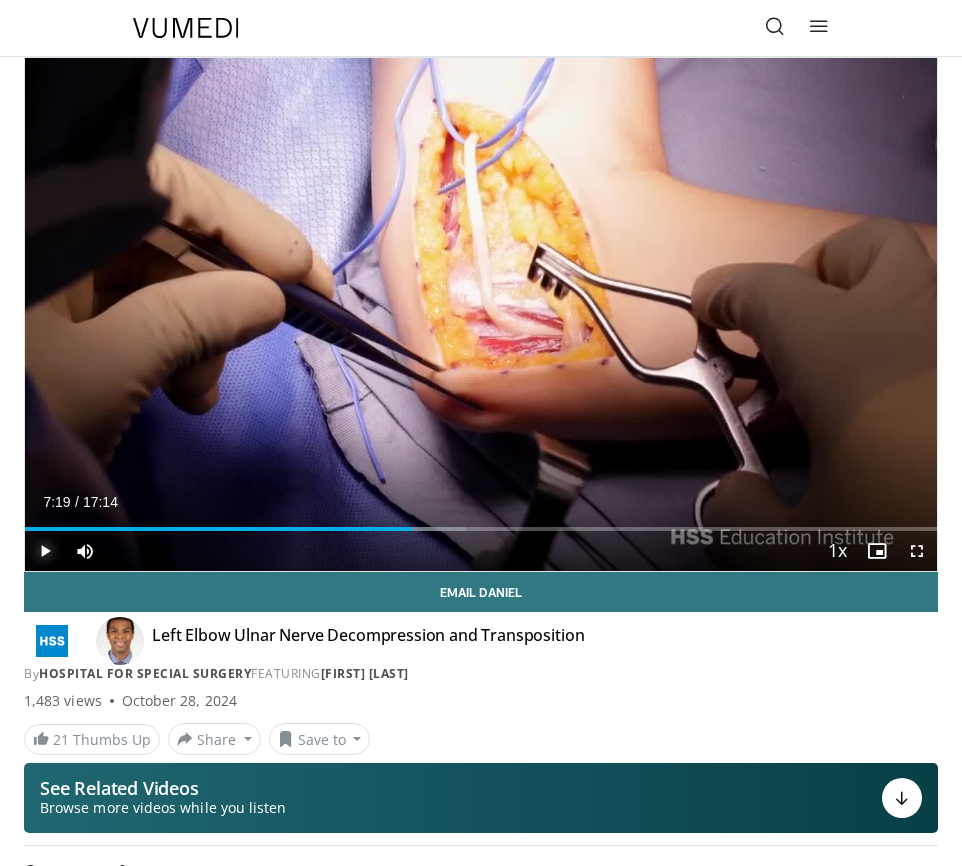 click at bounding box center (45, 551) 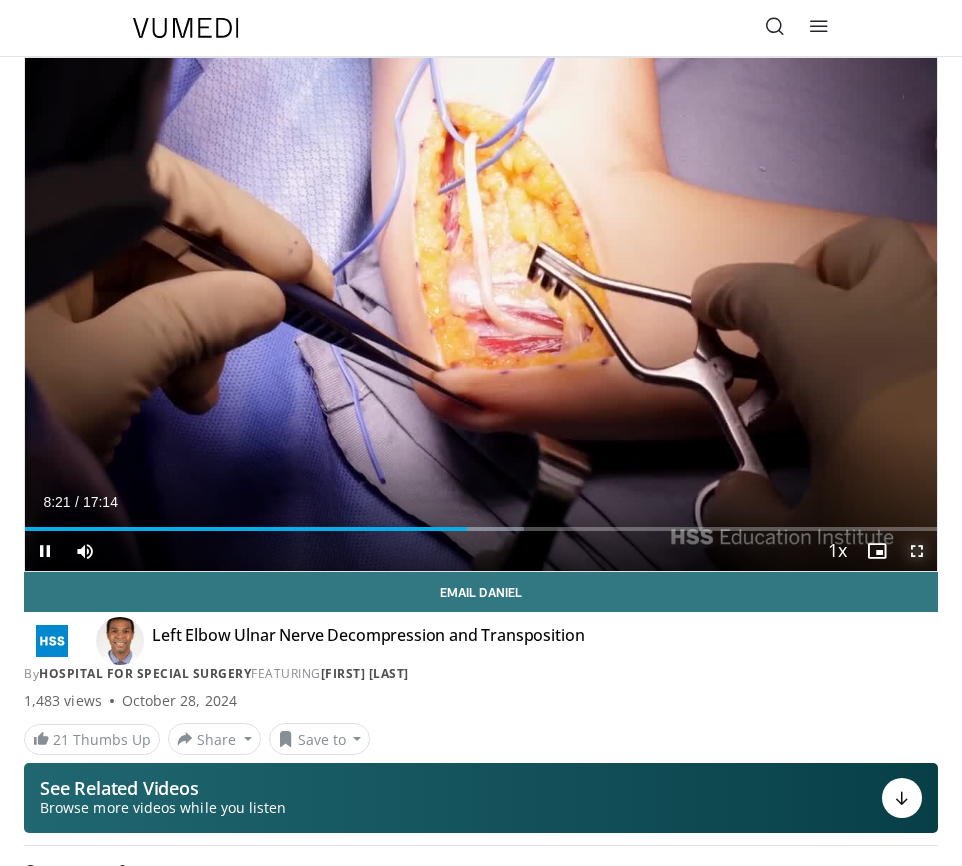 click at bounding box center (917, 551) 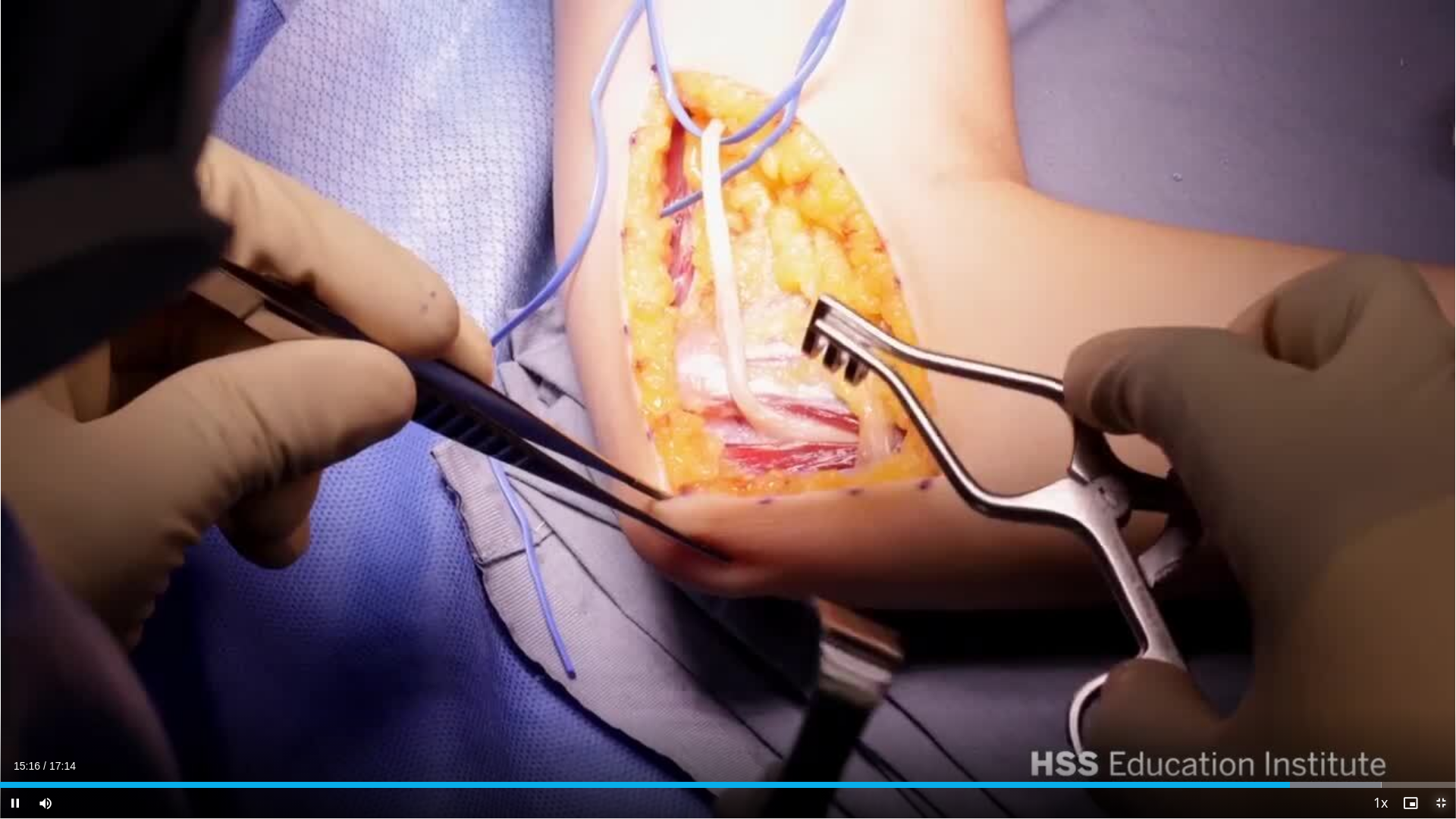 click at bounding box center (1441, 803) 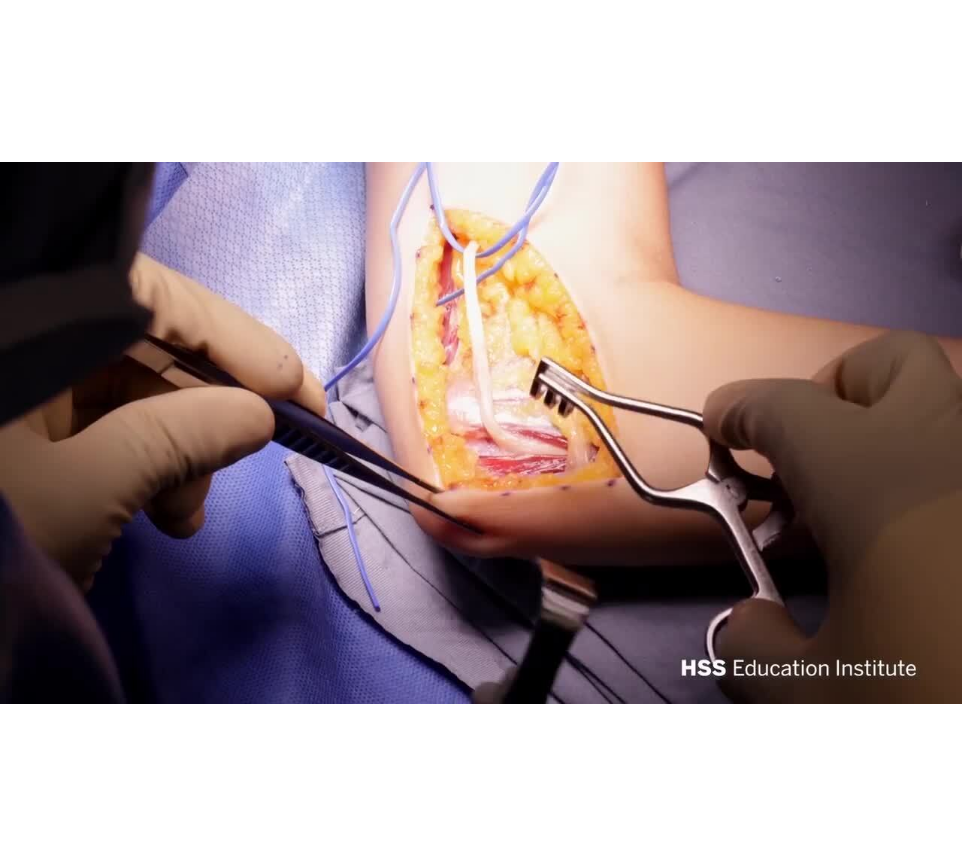 scroll, scrollTop: 1000, scrollLeft: 0, axis: vertical 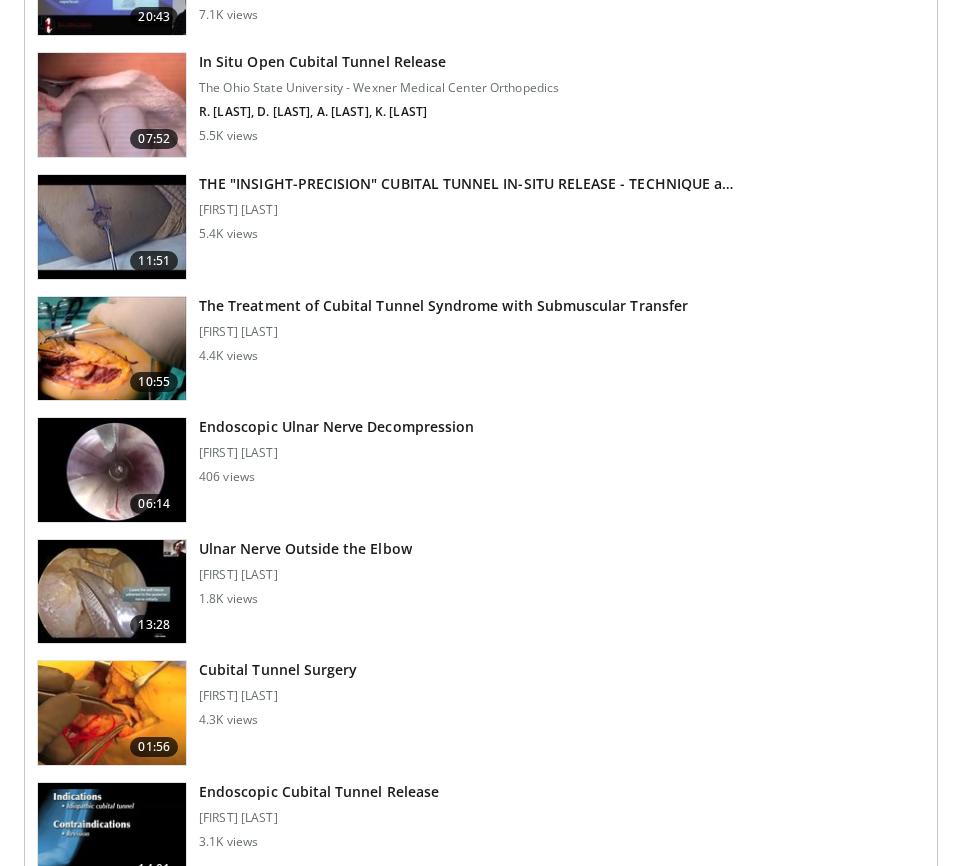 click on "The Treatment of Cubital Tunnel Syndrome with Submuscular Transfer" at bounding box center (443, 306) 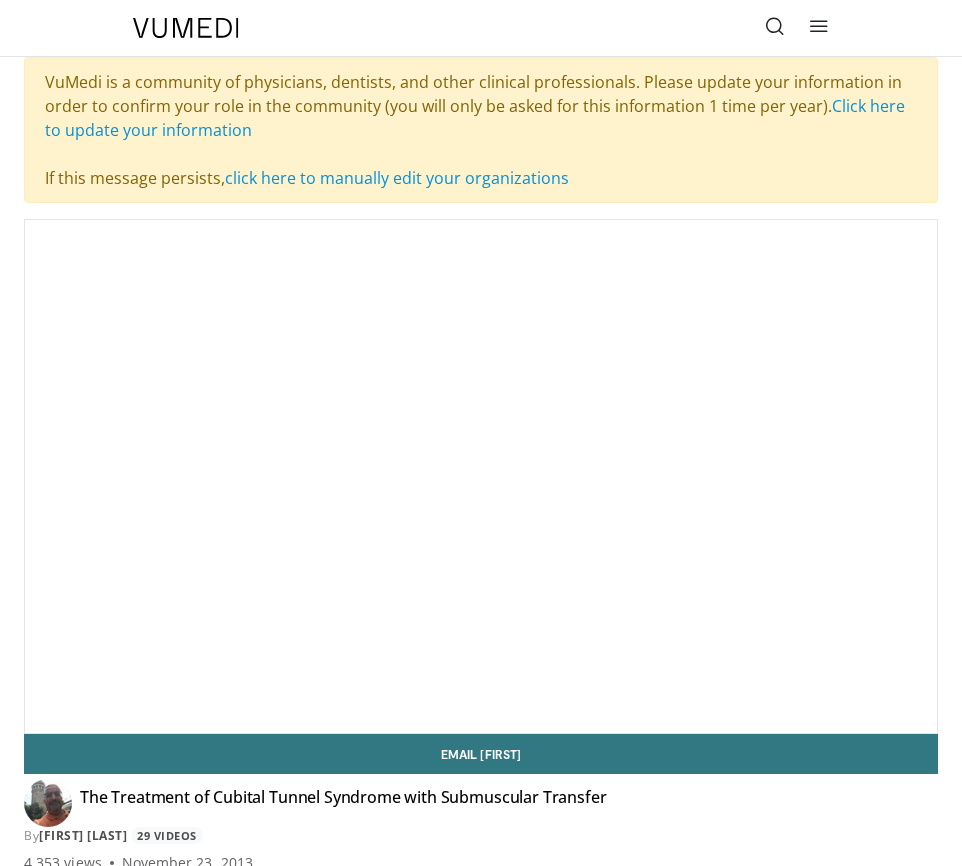 scroll, scrollTop: 0, scrollLeft: 0, axis: both 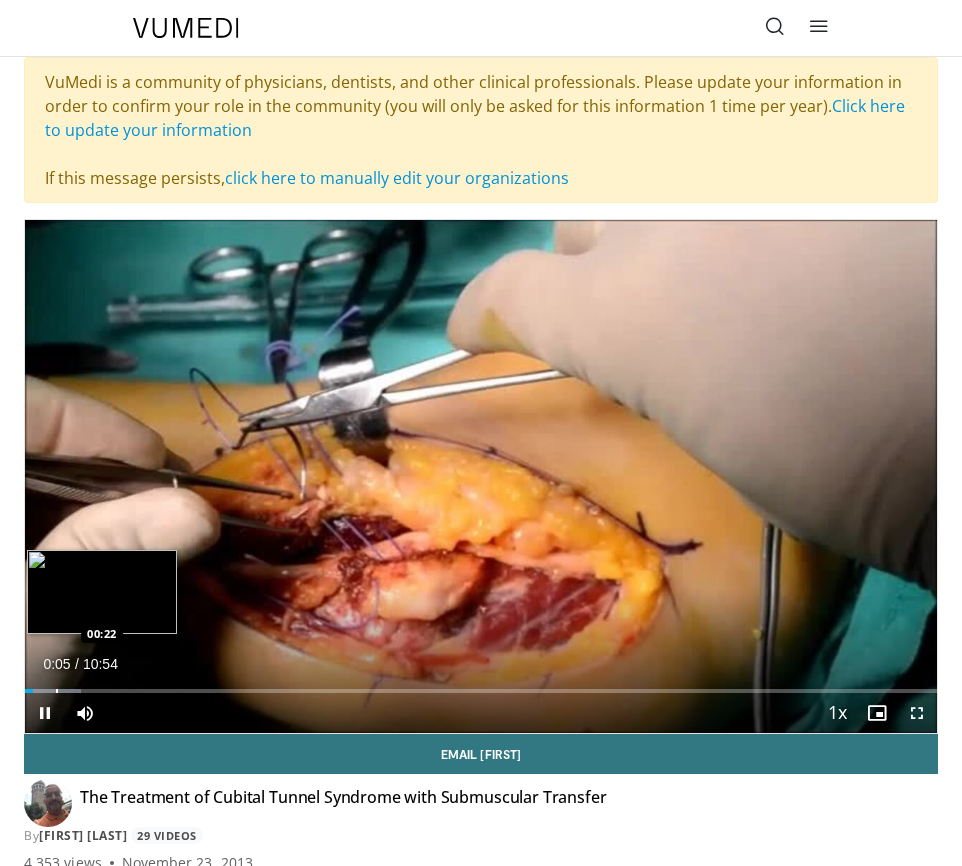 click at bounding box center (57, 691) 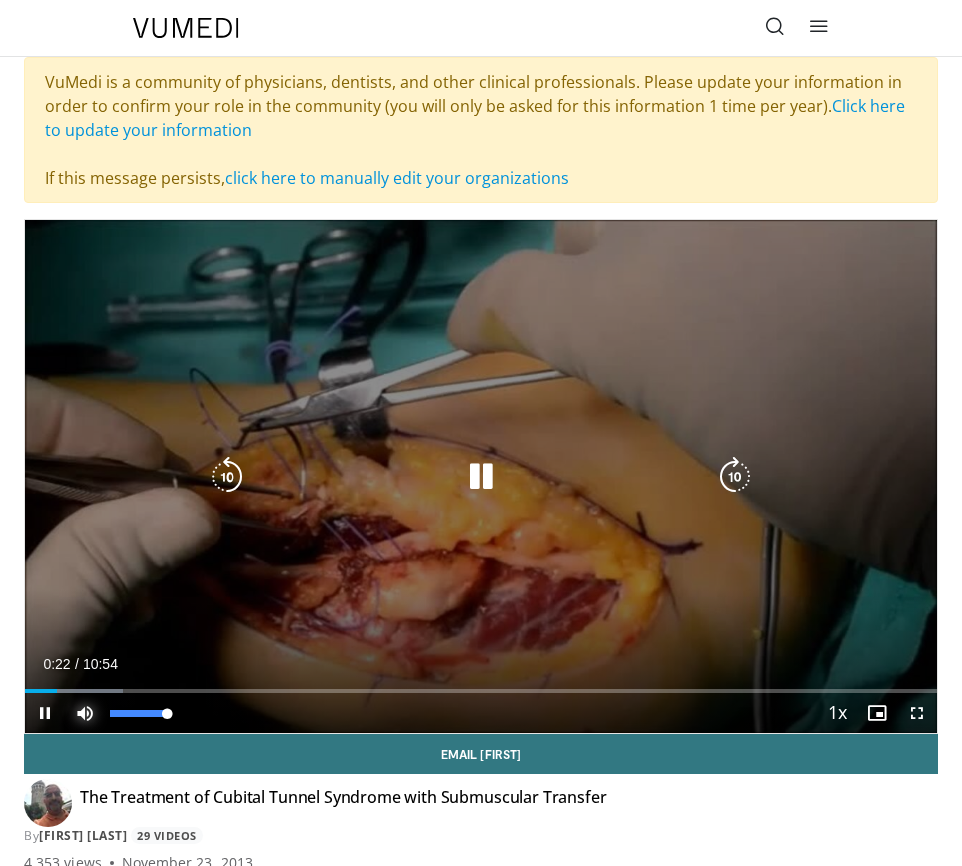 click at bounding box center (85, 713) 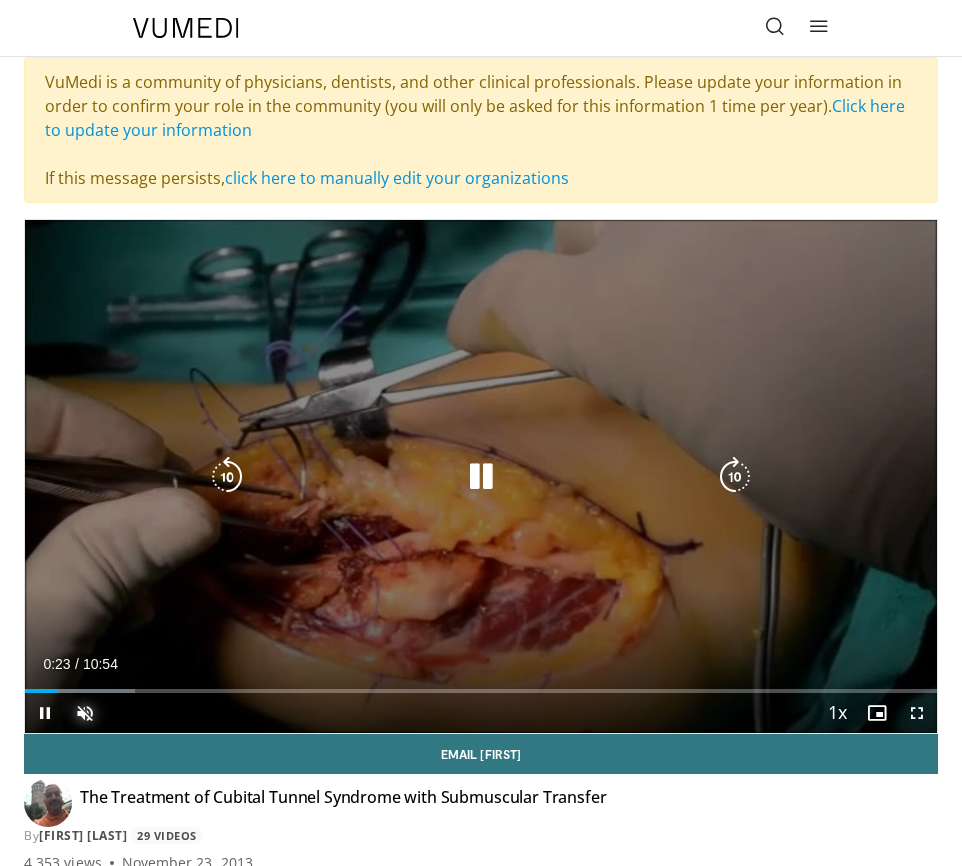 click at bounding box center (80, 691) 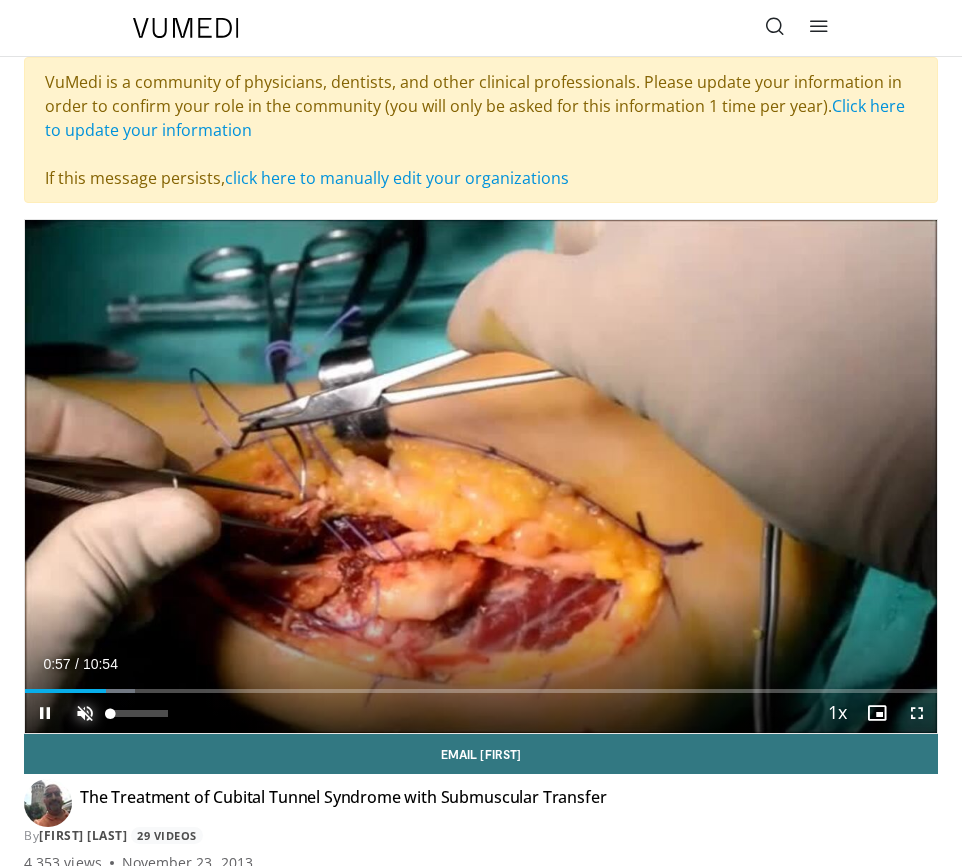click at bounding box center (85, 713) 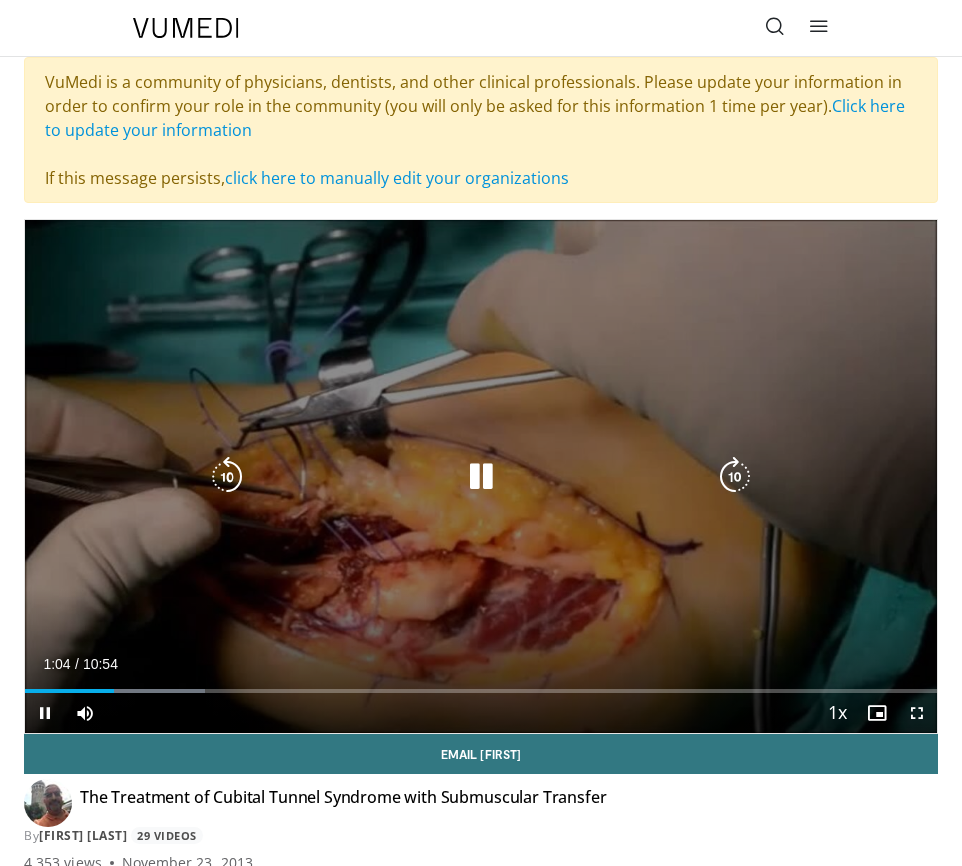 click at bounding box center (481, 477) 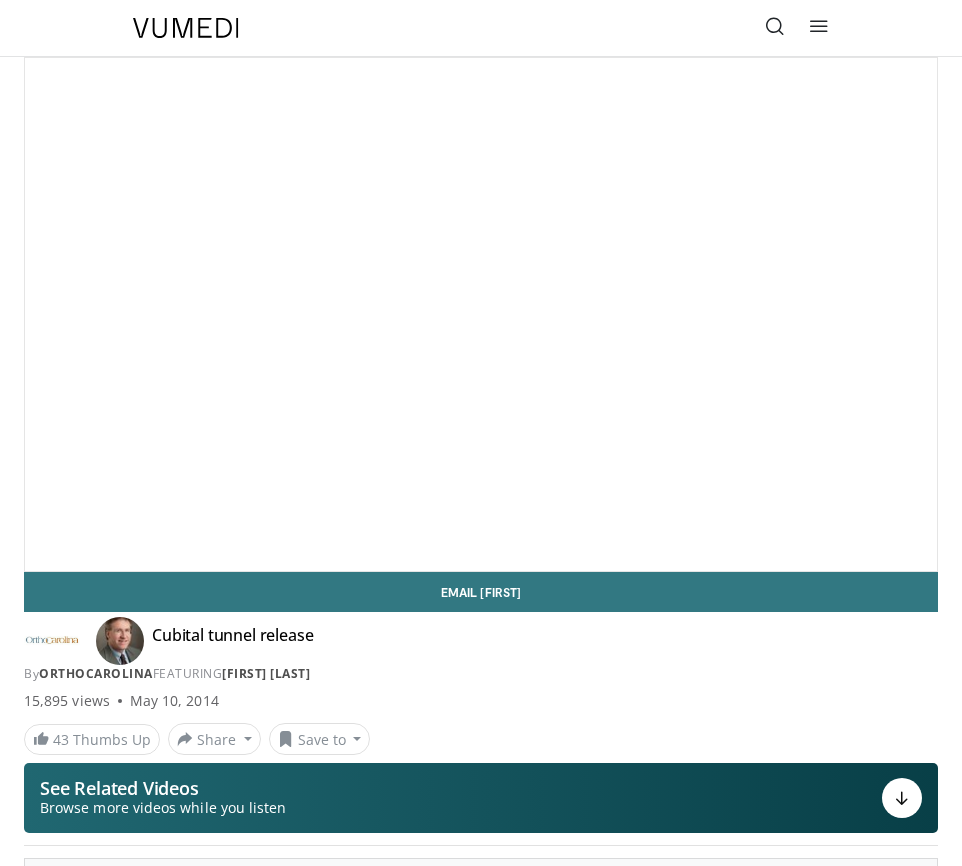 scroll, scrollTop: 0, scrollLeft: 0, axis: both 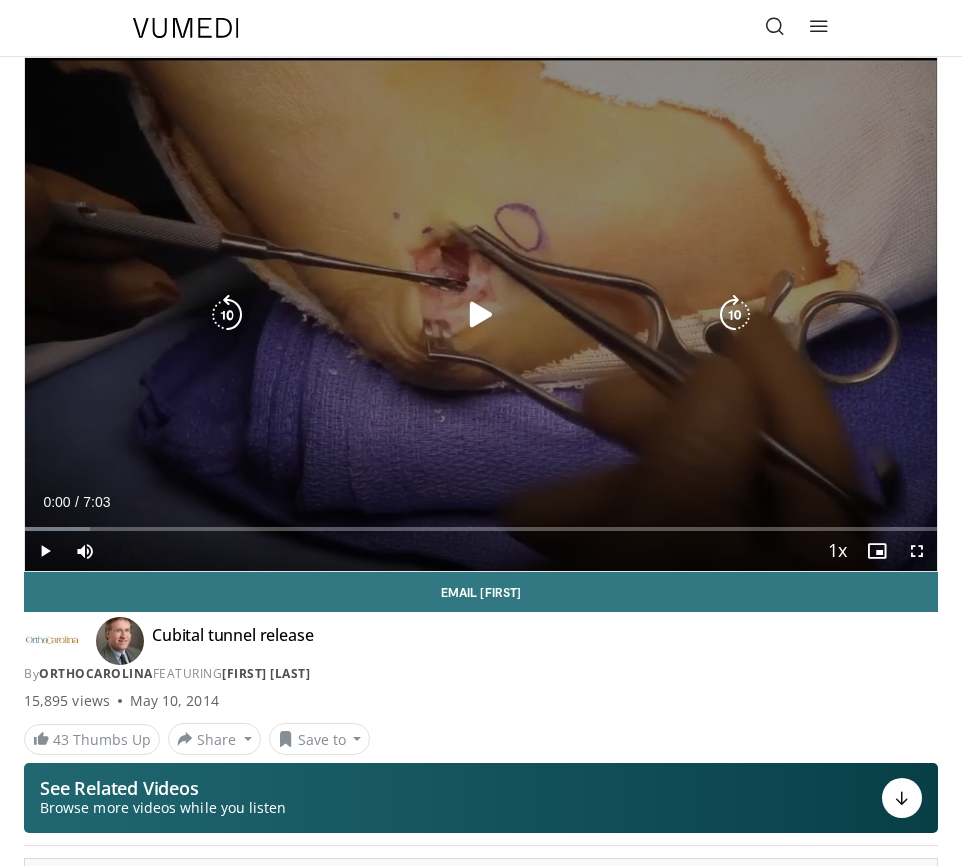 click at bounding box center (481, 315) 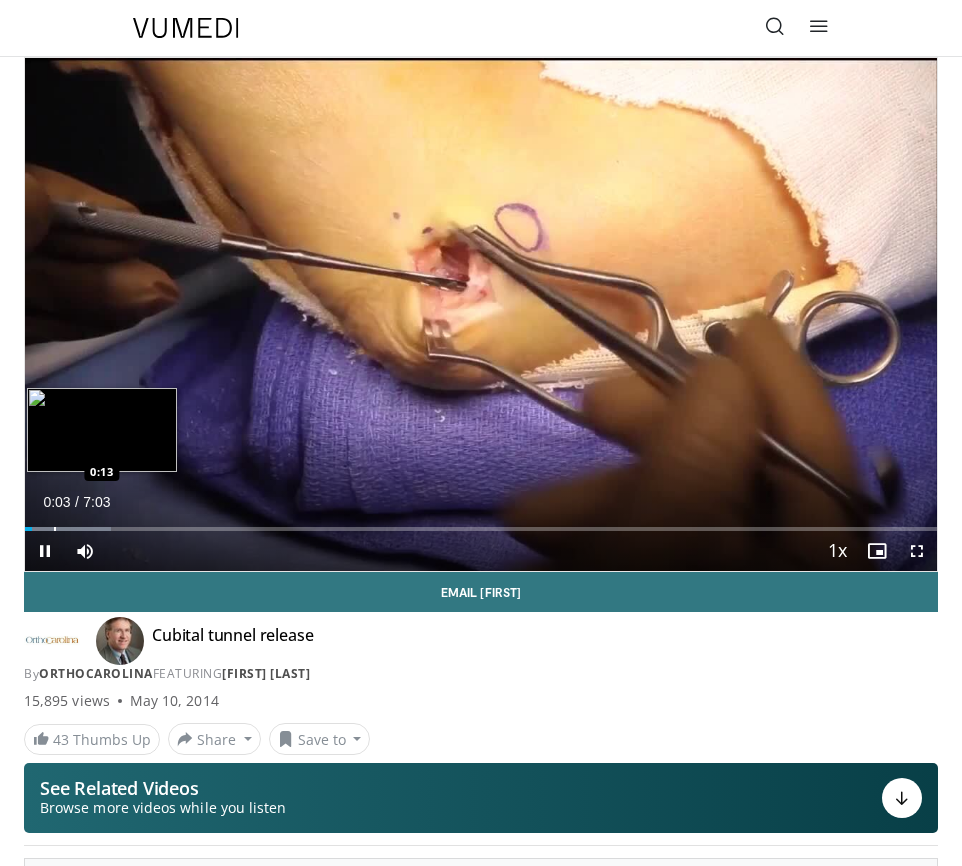 click at bounding box center [55, 529] 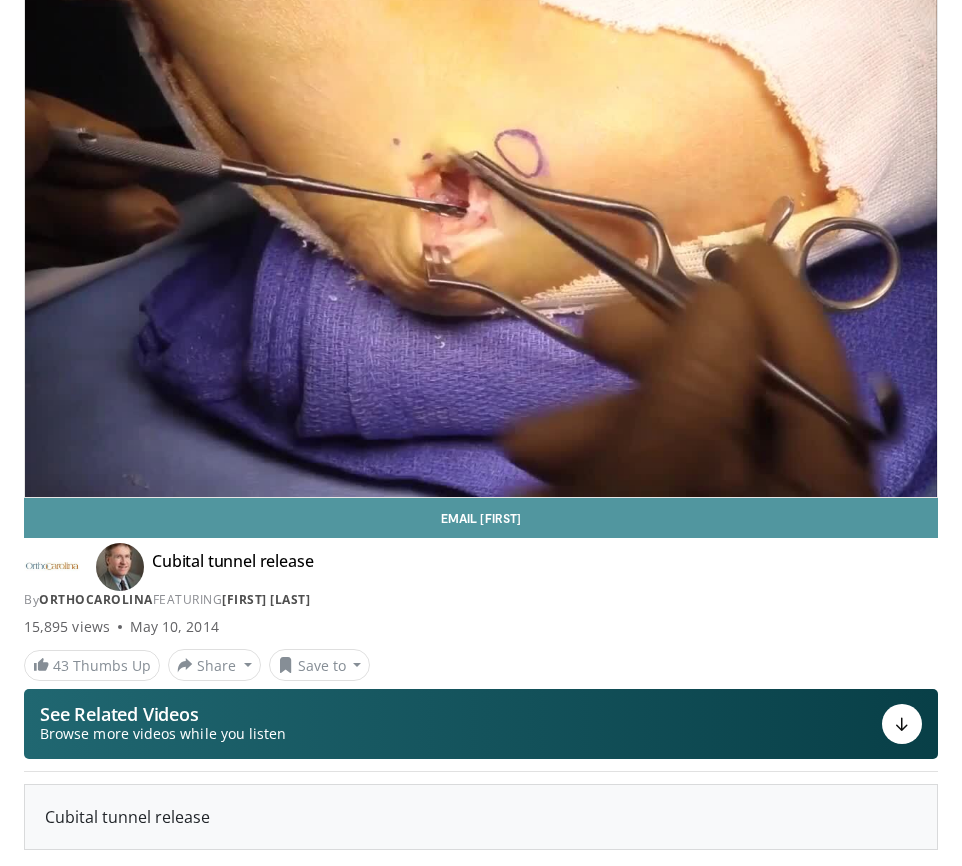 scroll, scrollTop: 0, scrollLeft: 0, axis: both 